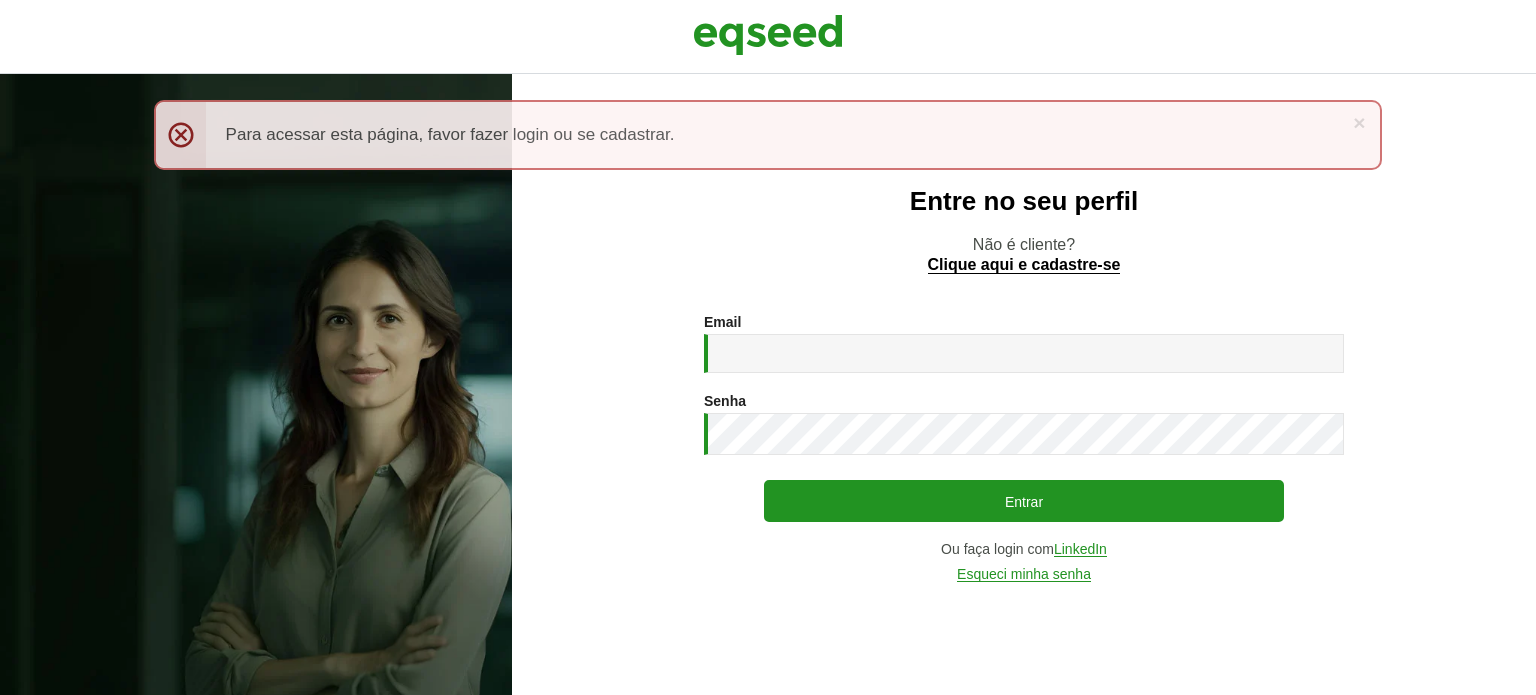 scroll, scrollTop: 0, scrollLeft: 0, axis: both 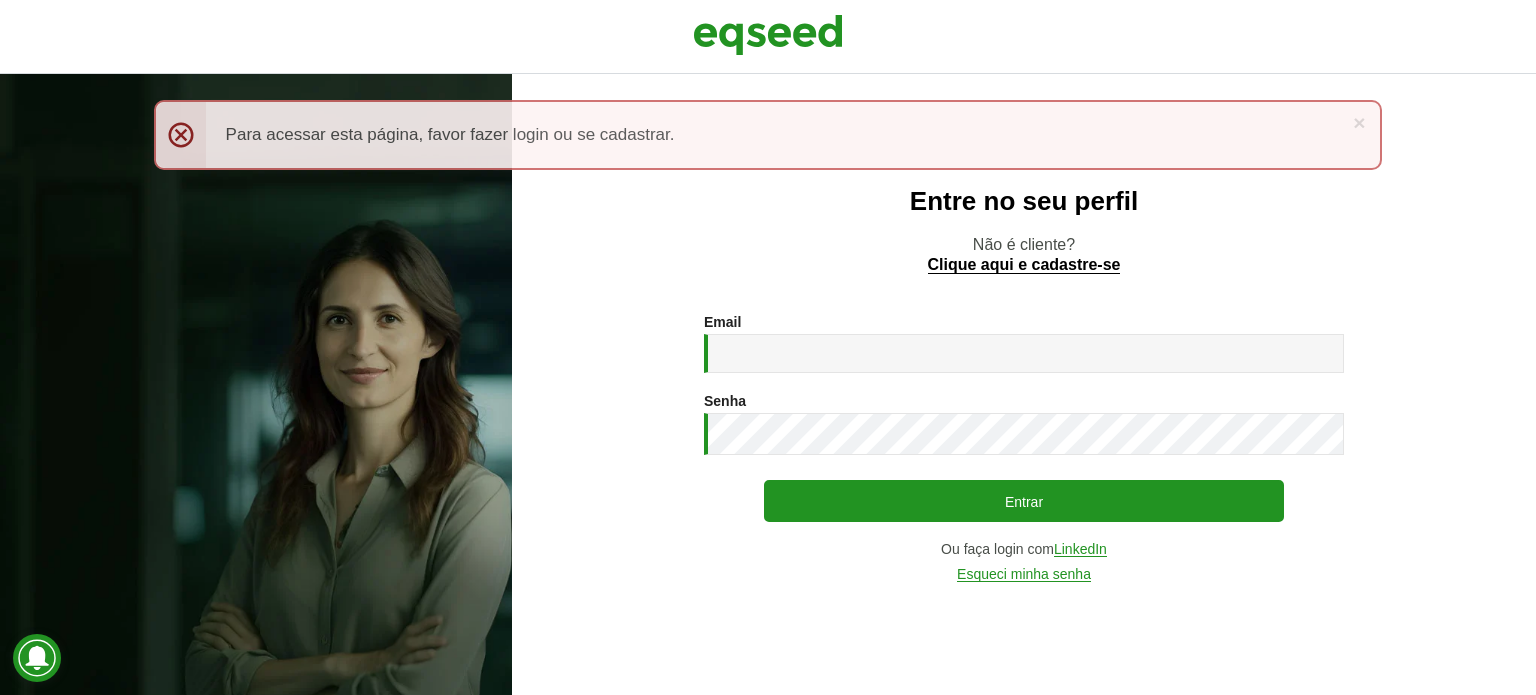 type on "**********" 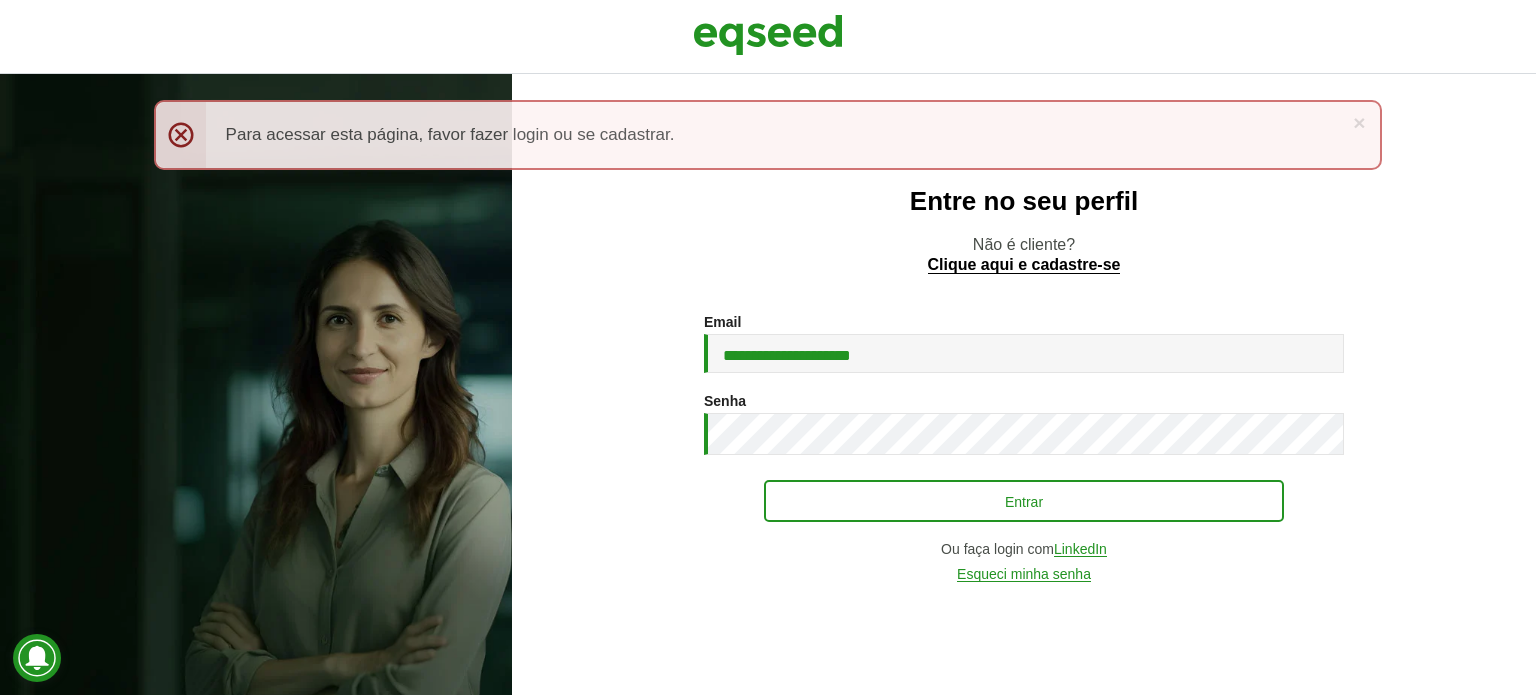 drag, startPoint x: 940, startPoint y: 482, endPoint x: 952, endPoint y: 506, distance: 26.832815 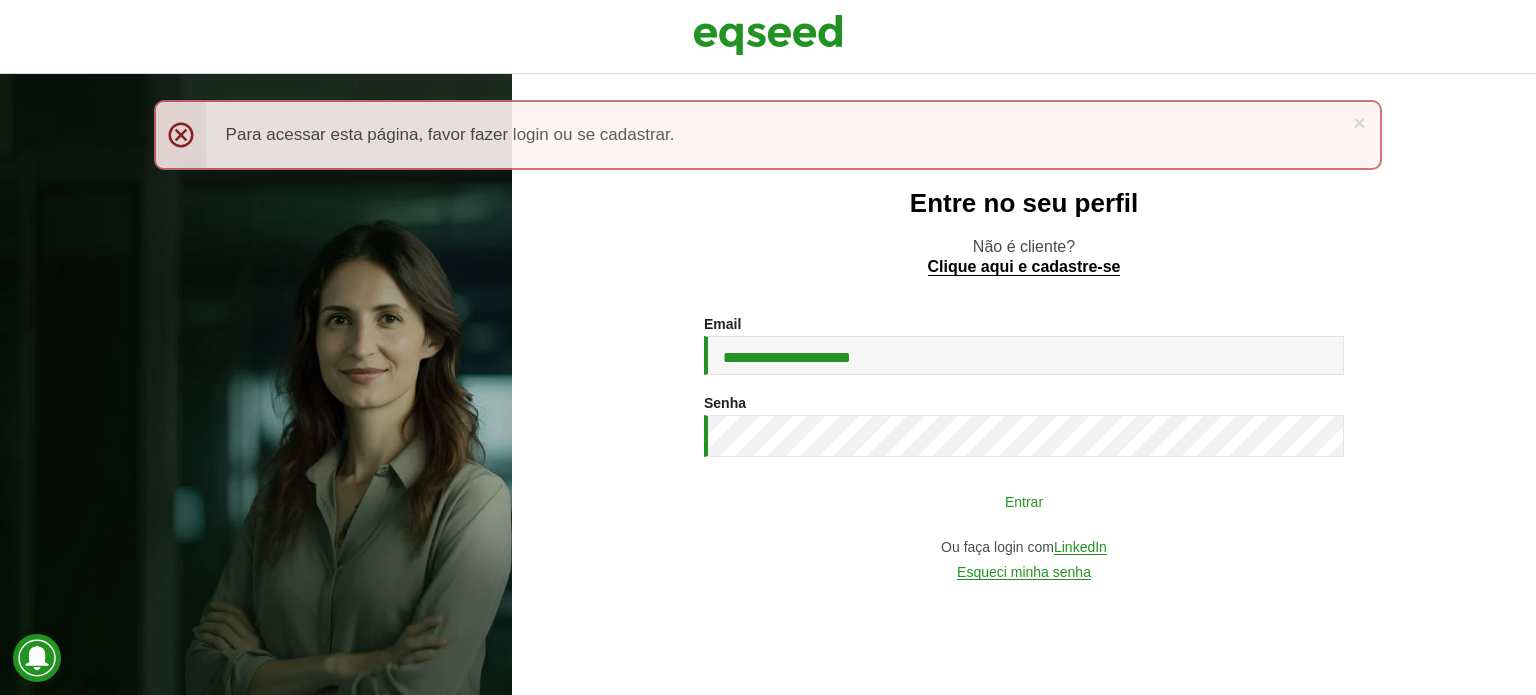 click on "Entrar" at bounding box center (1024, 501) 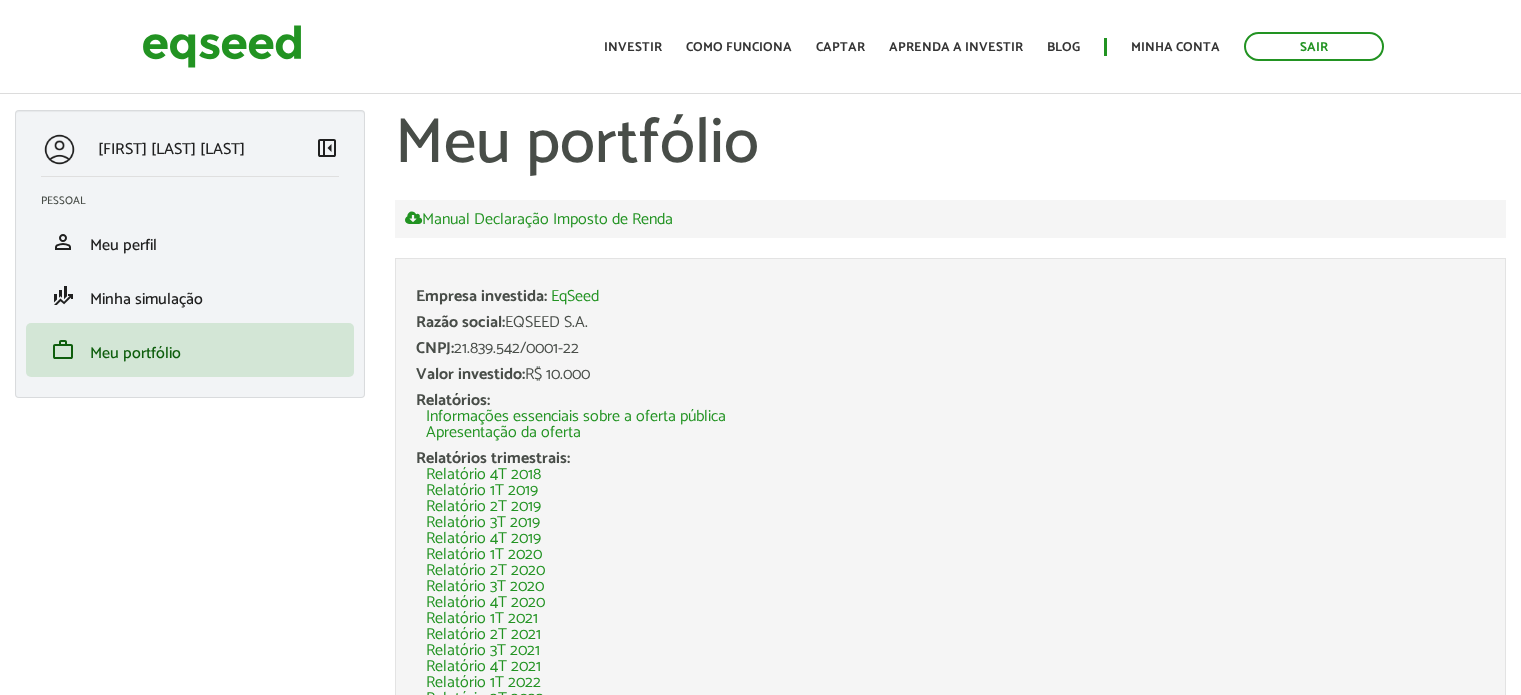 scroll, scrollTop: 0, scrollLeft: 0, axis: both 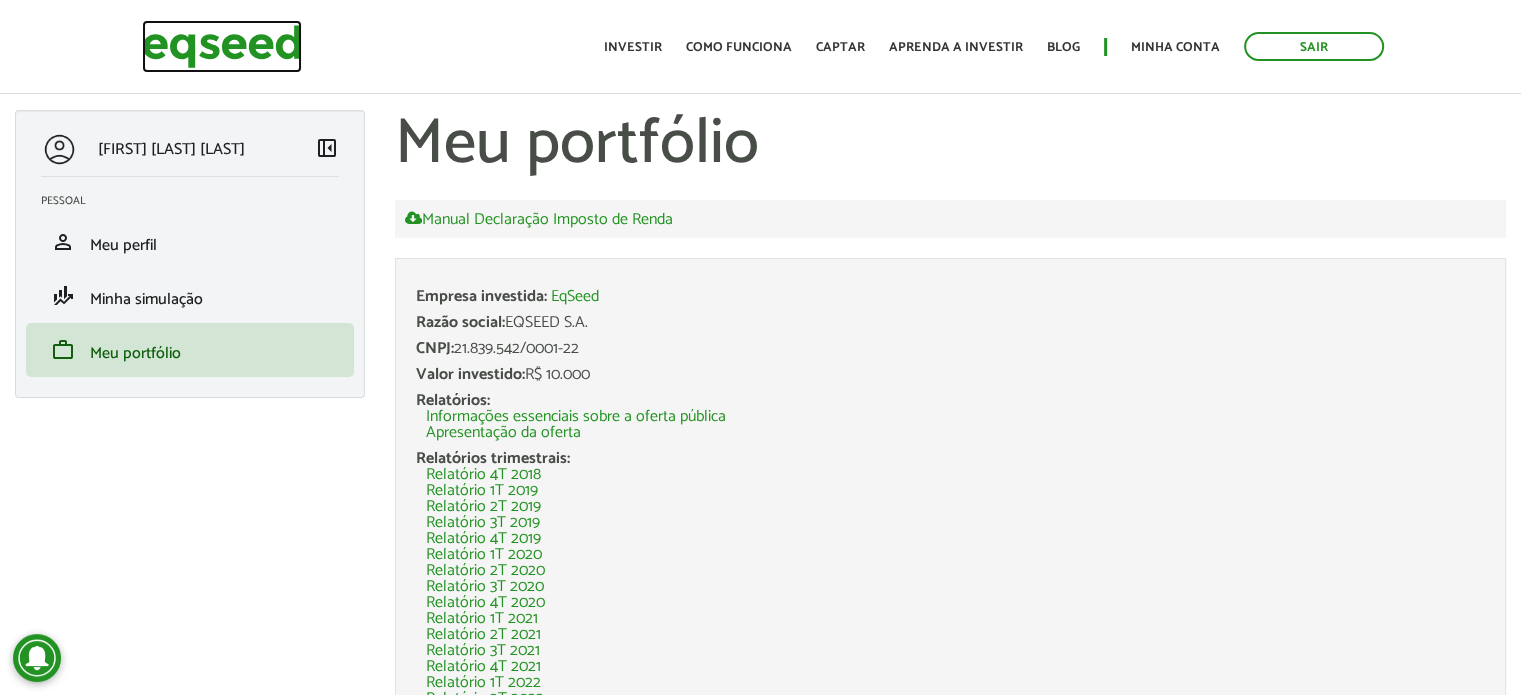 click at bounding box center (222, 46) 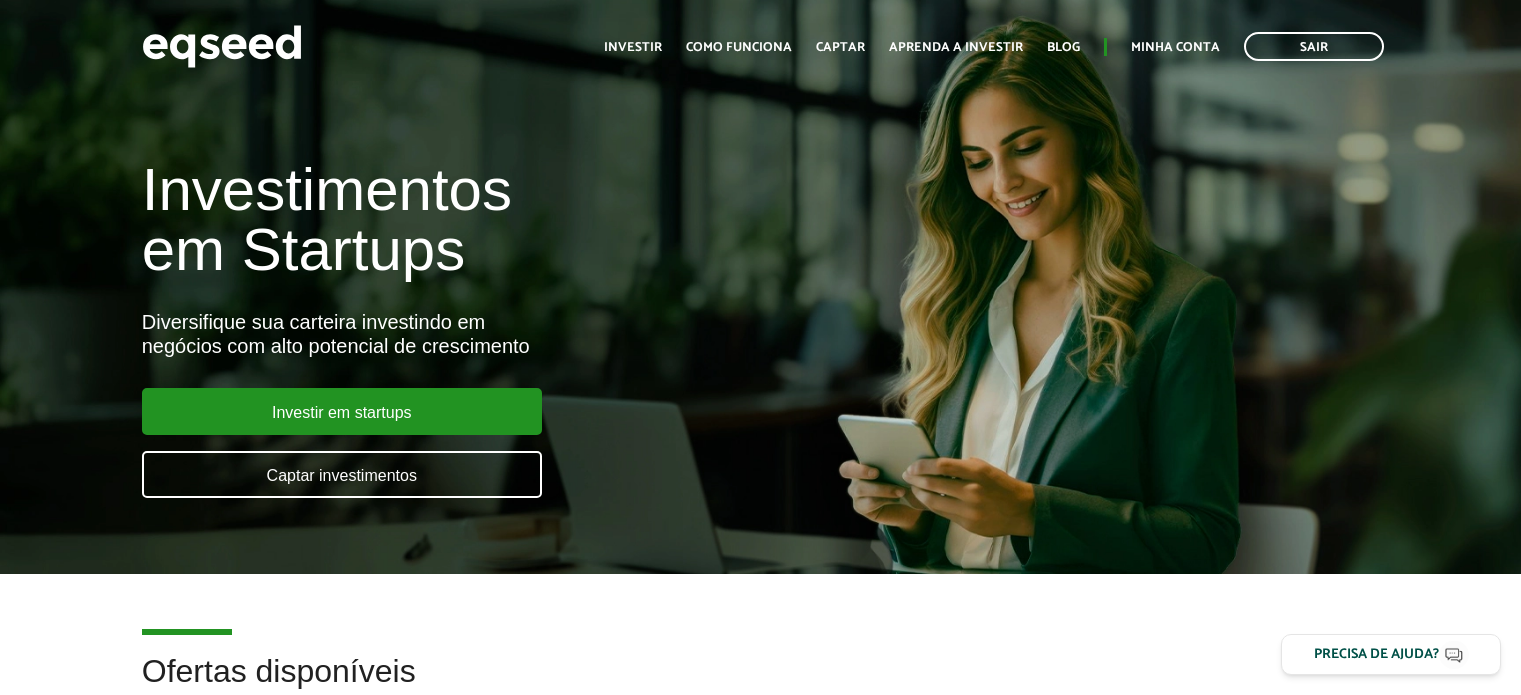 scroll, scrollTop: 0, scrollLeft: 0, axis: both 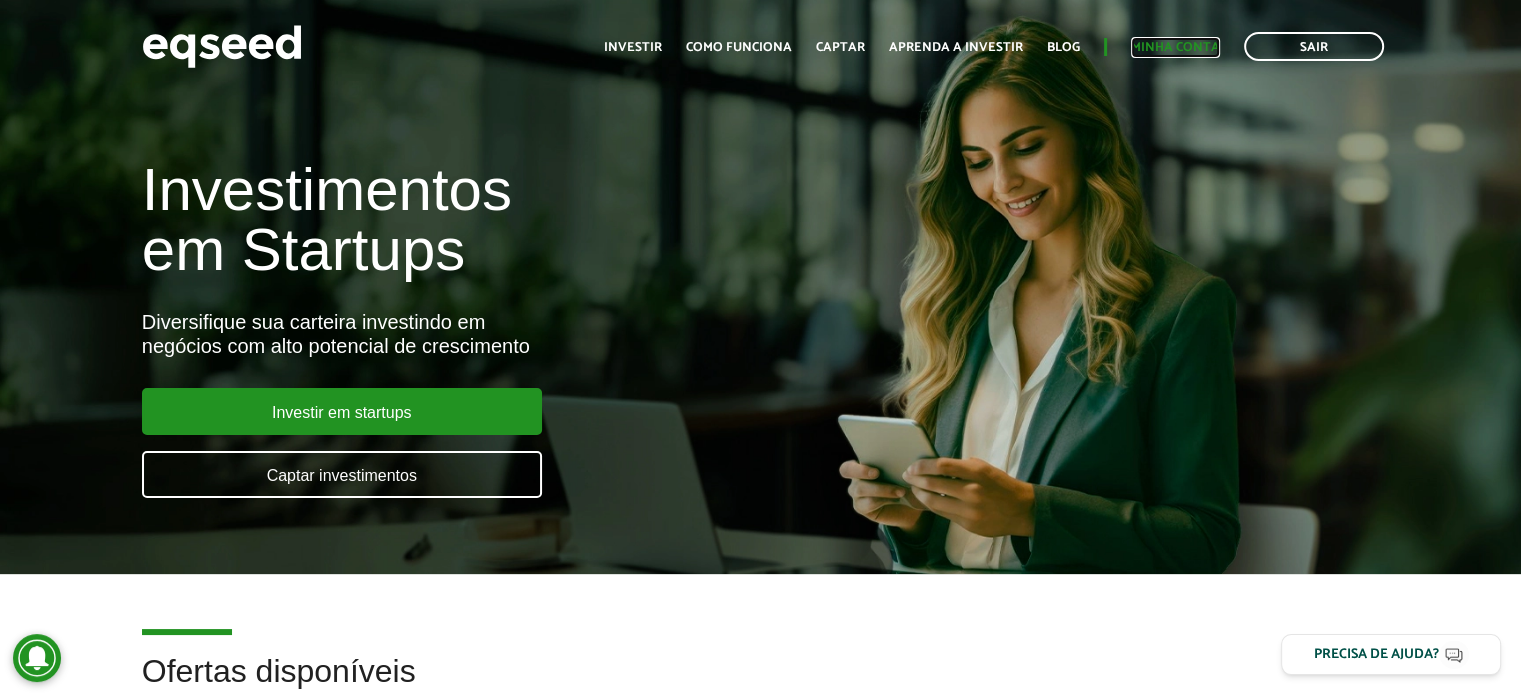 click on "Minha conta" at bounding box center [1175, 47] 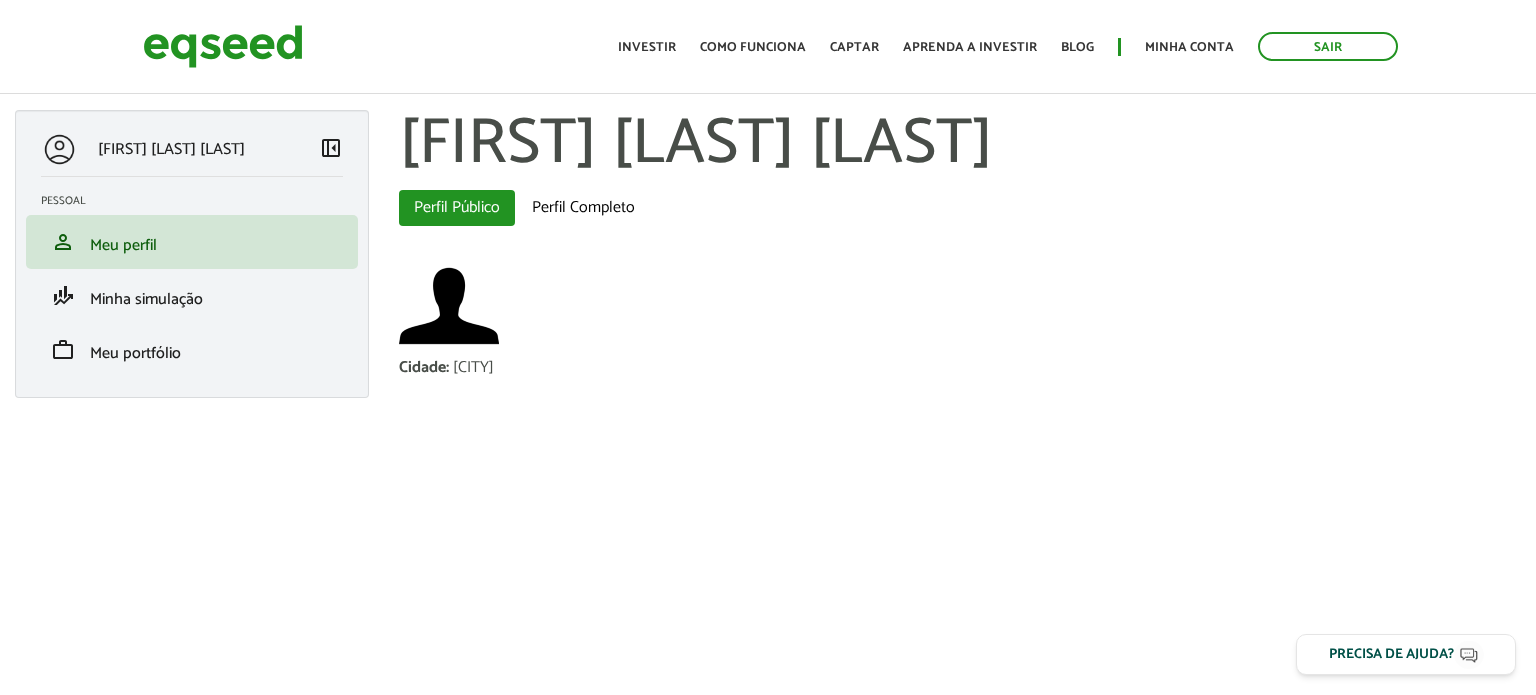 scroll, scrollTop: 0, scrollLeft: 0, axis: both 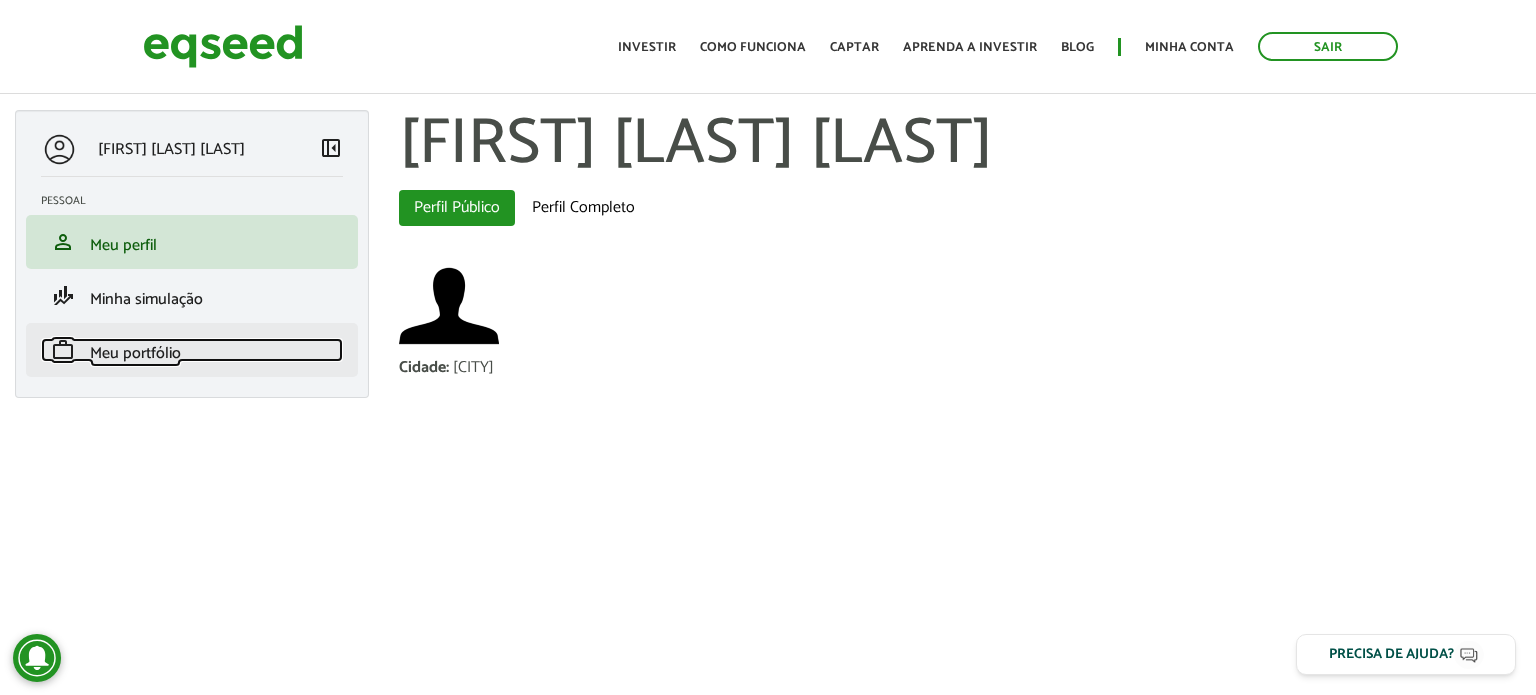click on "work Meu portfólio" at bounding box center (192, 350) 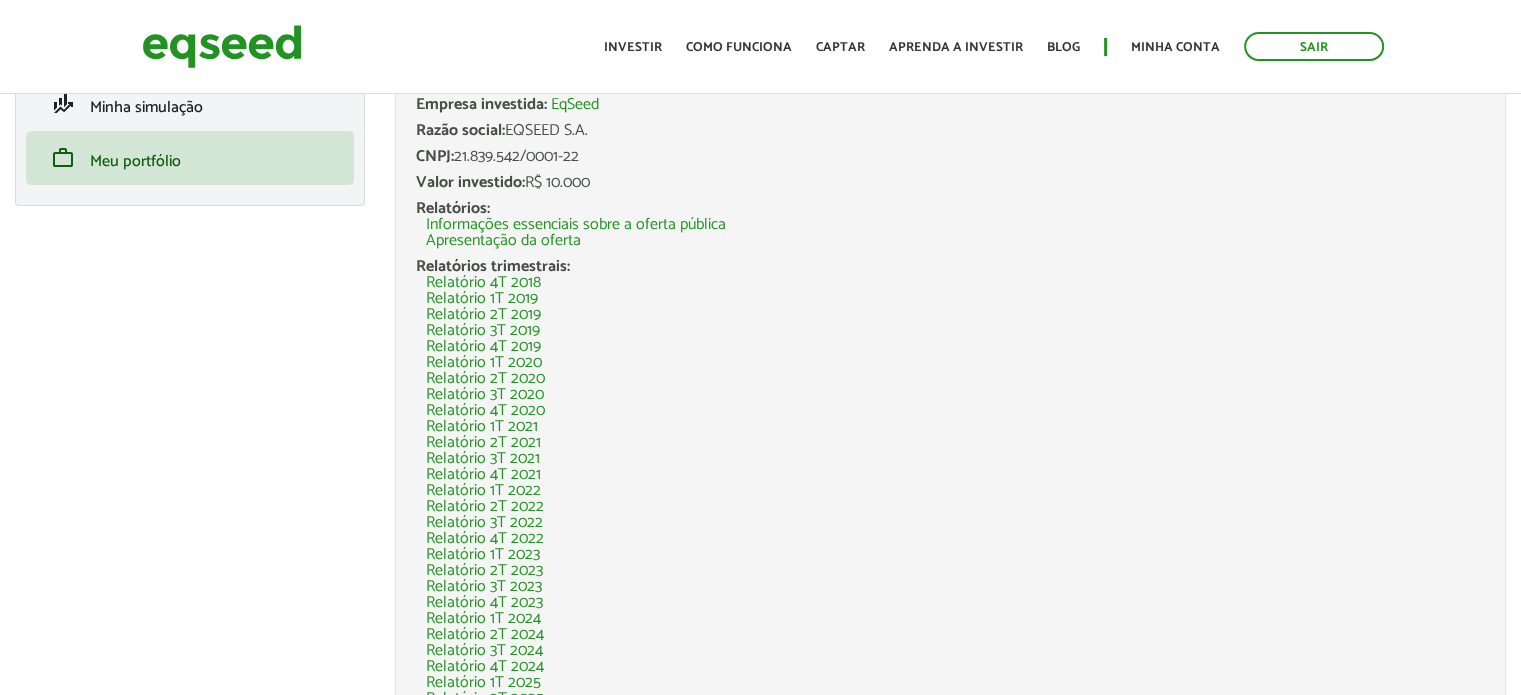 scroll, scrollTop: 192, scrollLeft: 0, axis: vertical 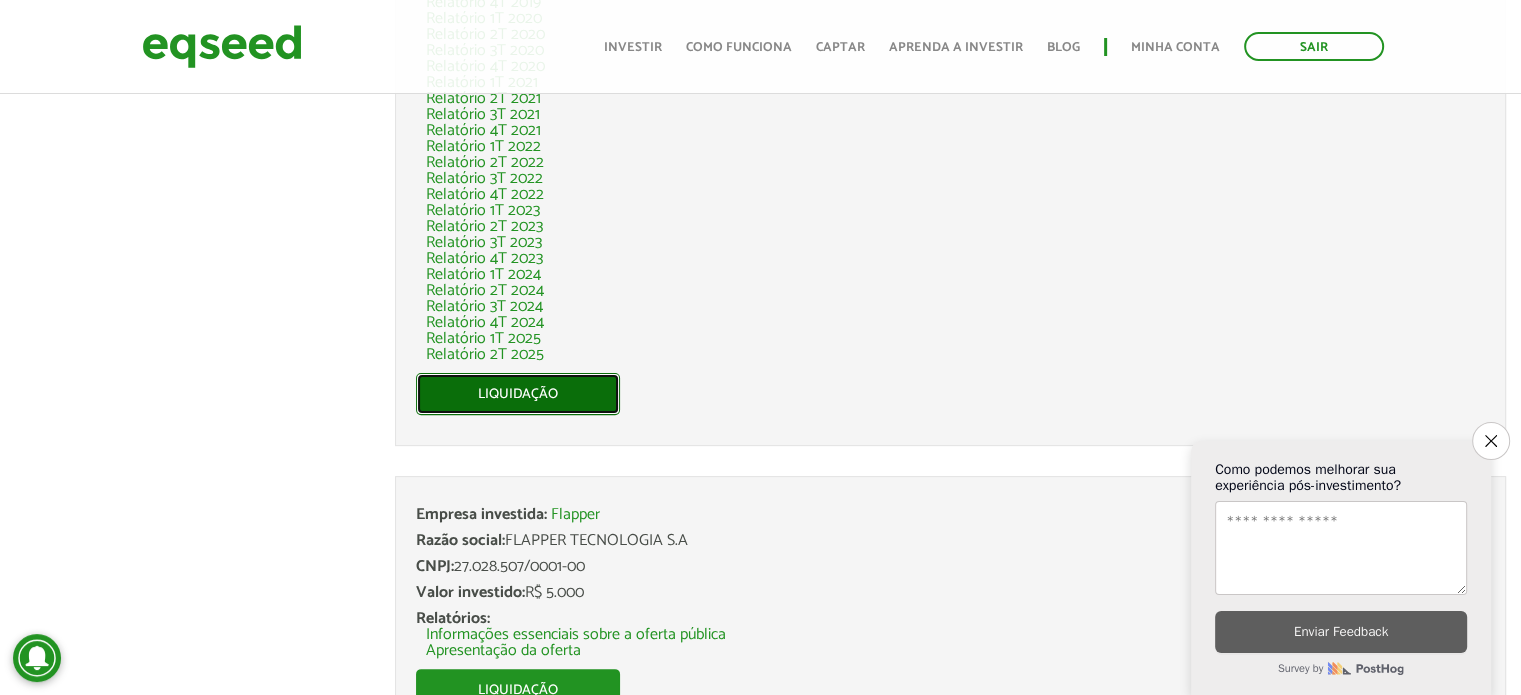 click on "Liquidação" at bounding box center (518, 394) 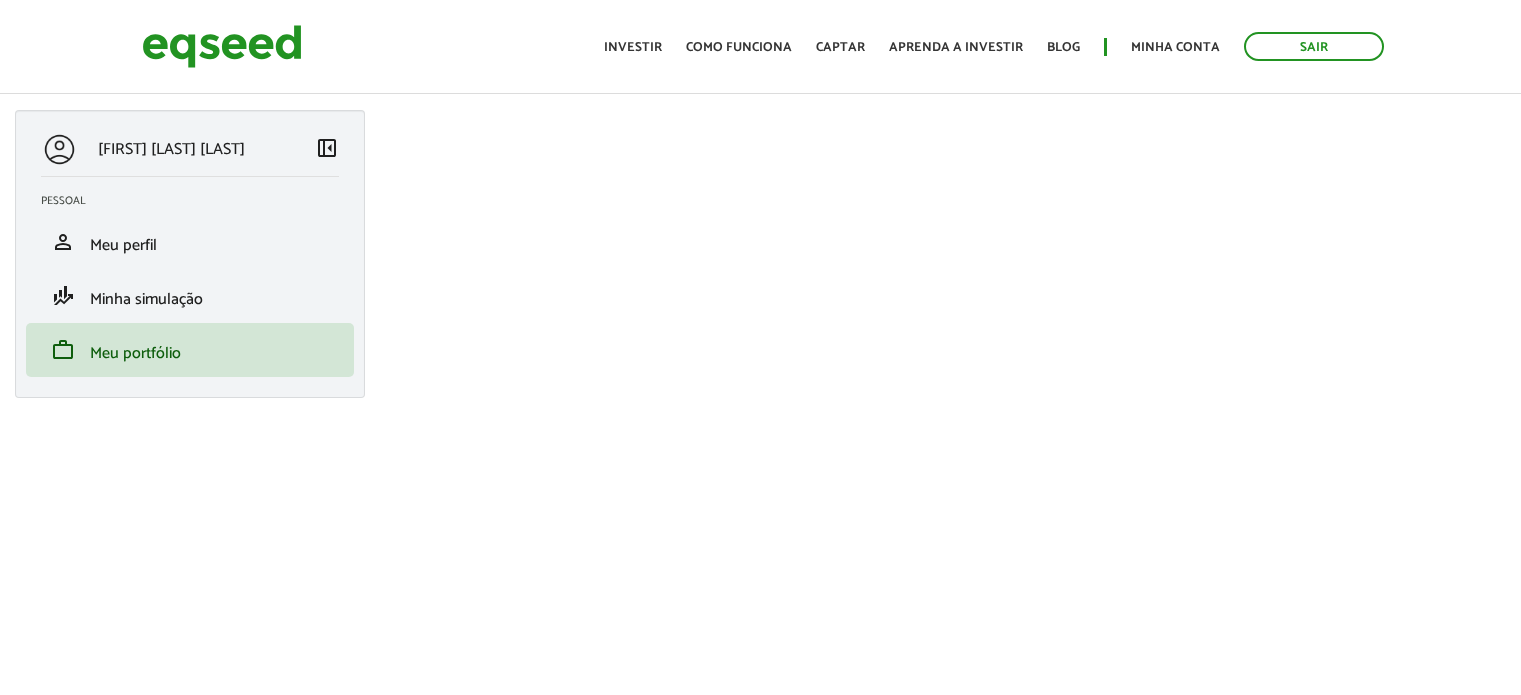 scroll, scrollTop: 0, scrollLeft: 0, axis: both 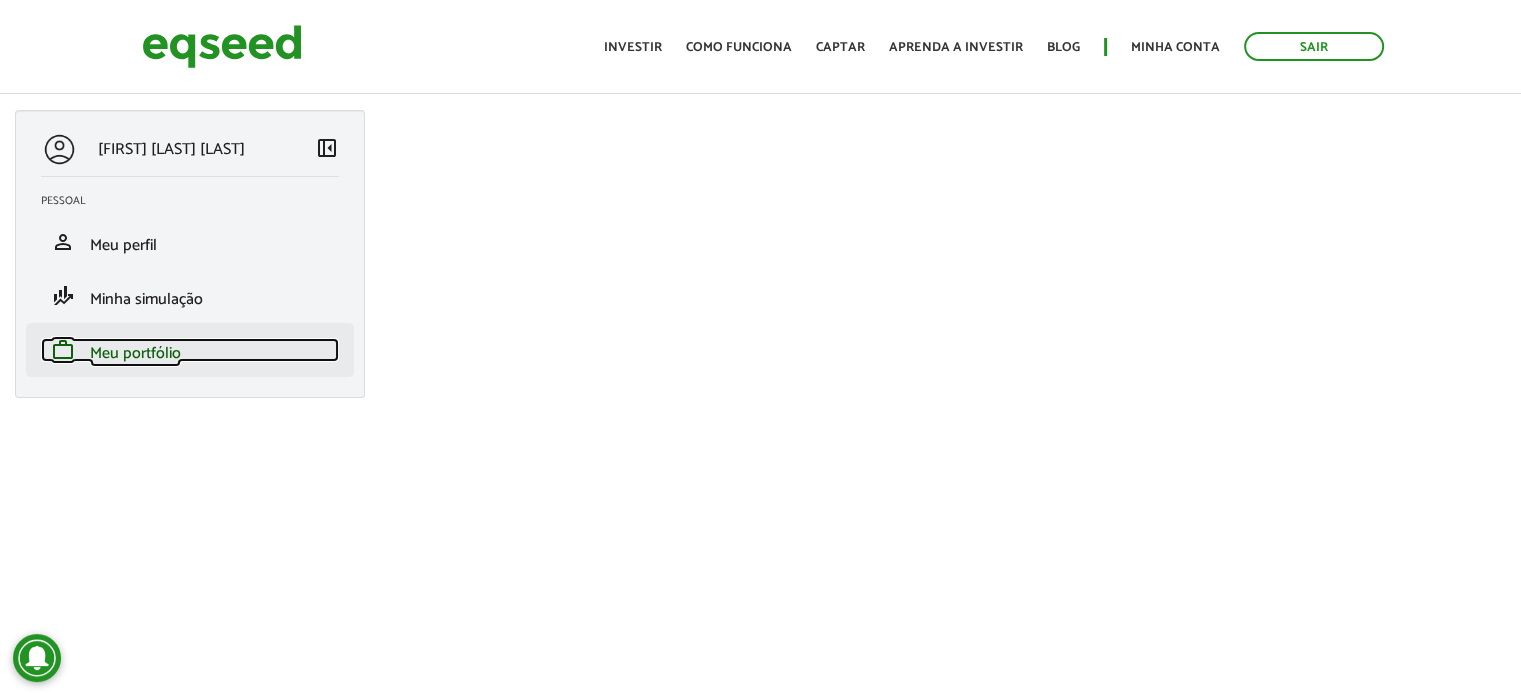 click on "Meu portfólio" at bounding box center (135, 353) 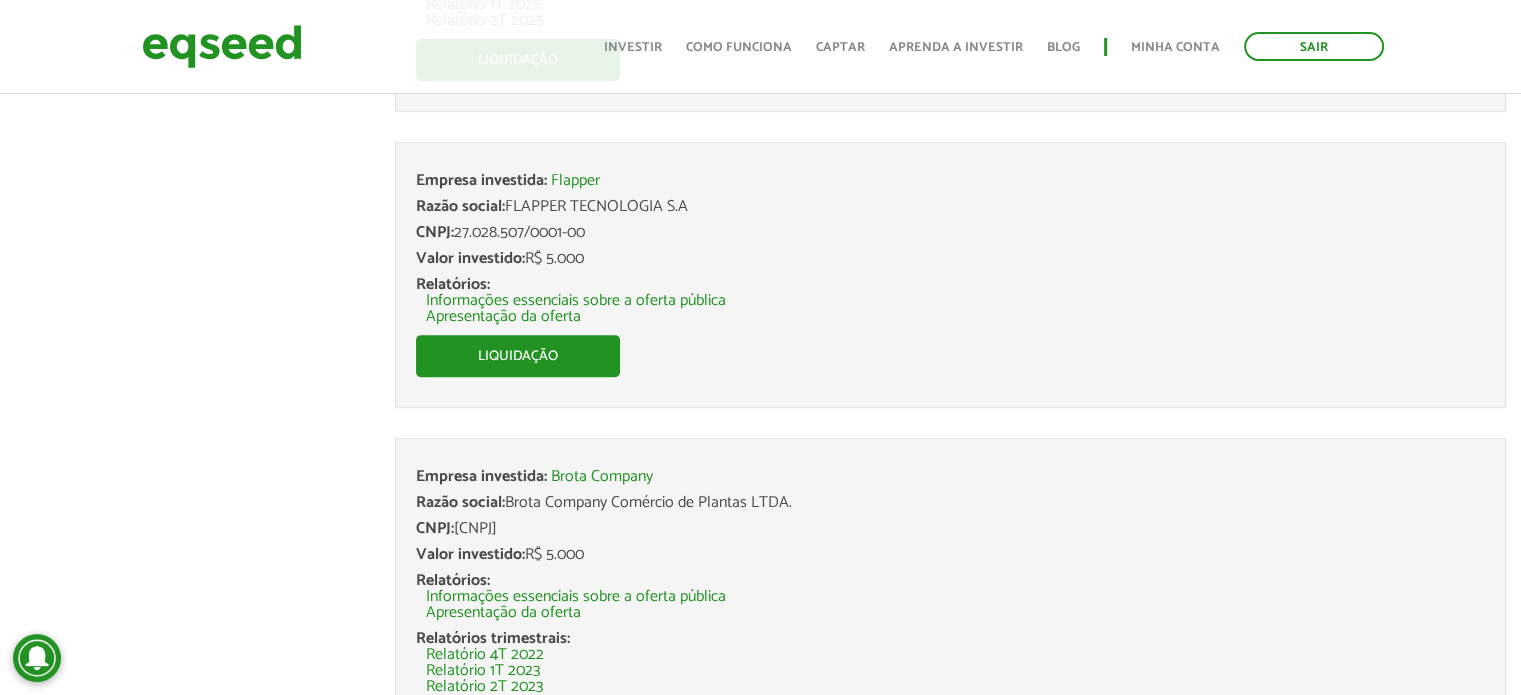 scroll, scrollTop: 1008, scrollLeft: 0, axis: vertical 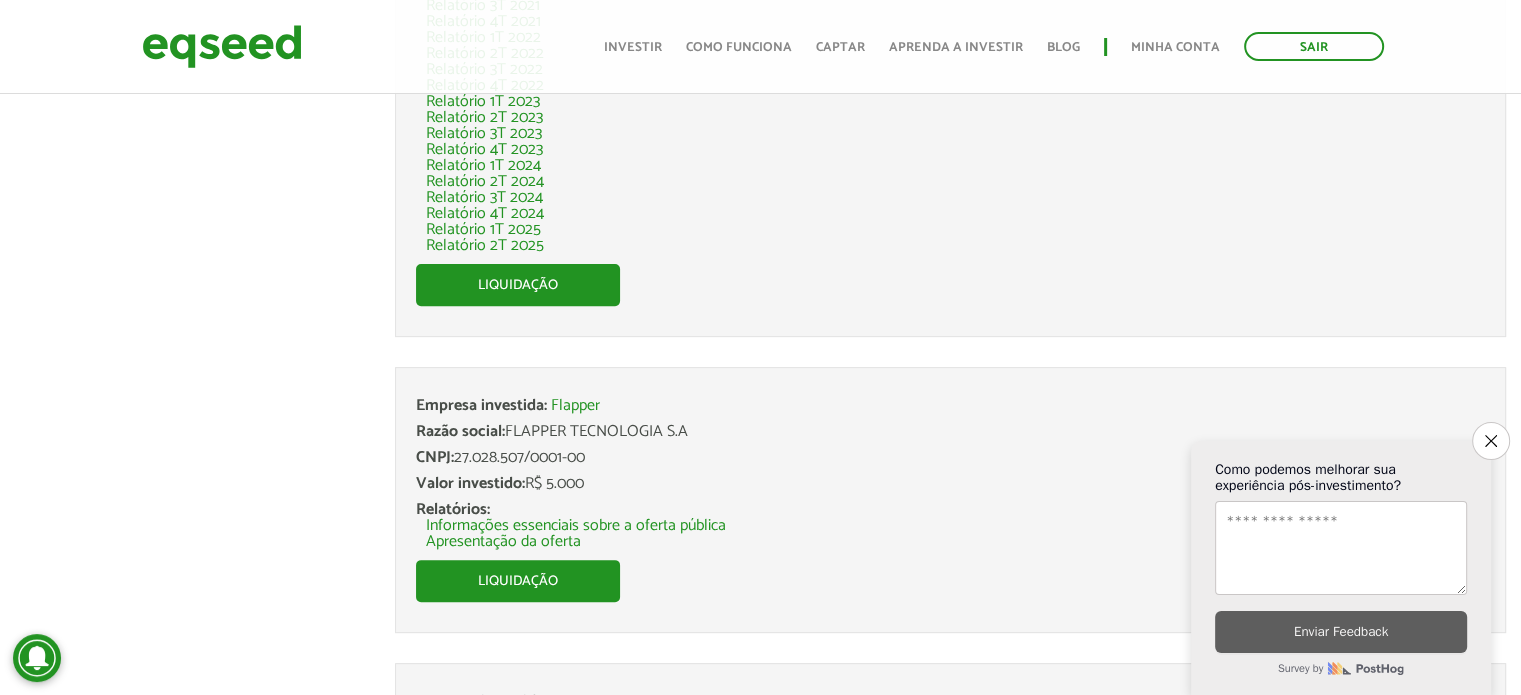 click on "Razão social:  [COMPANY_NAME]" at bounding box center (950, 432) 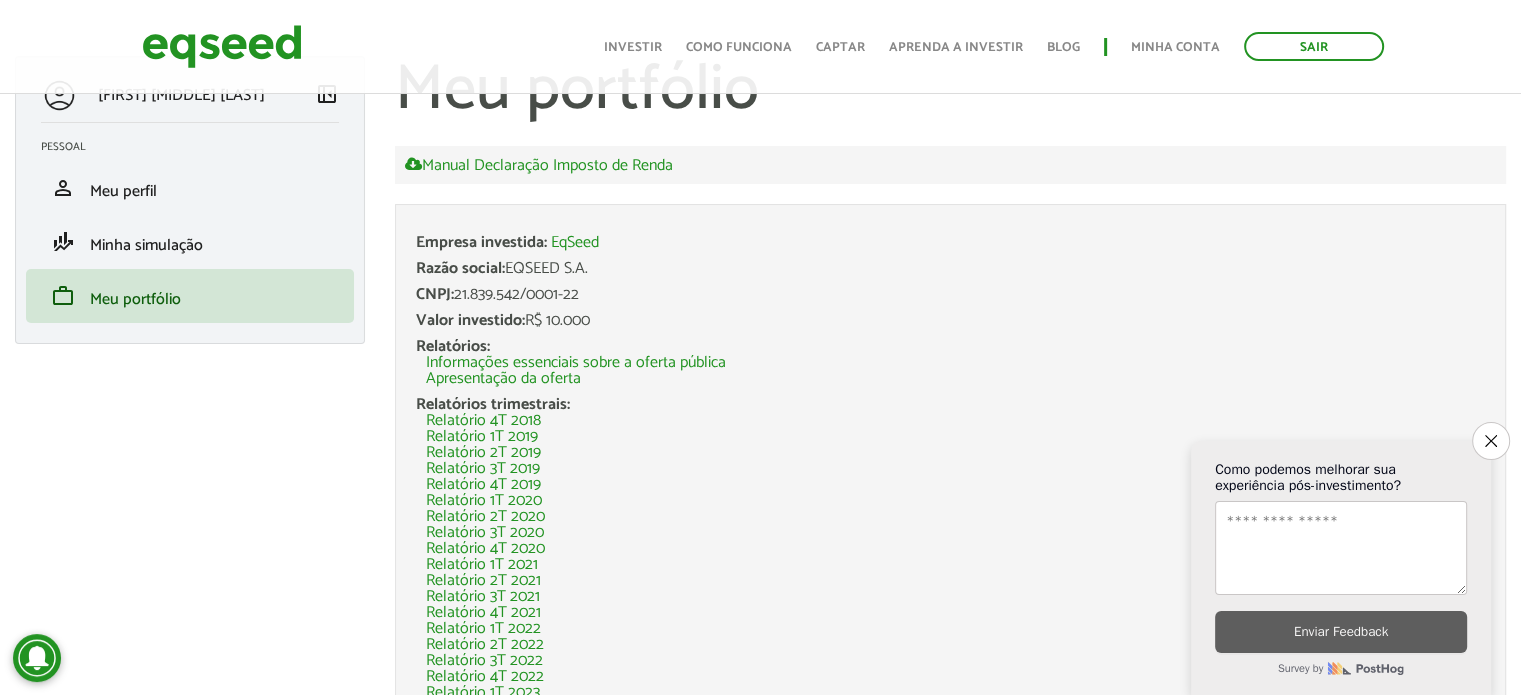 scroll, scrollTop: 0, scrollLeft: 0, axis: both 